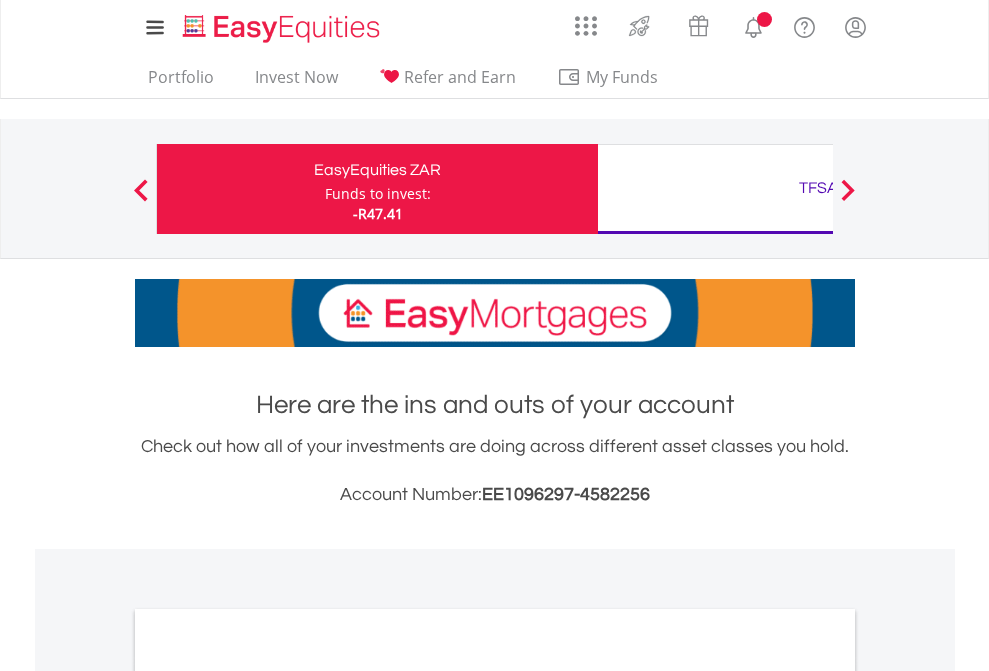 scroll, scrollTop: 0, scrollLeft: 0, axis: both 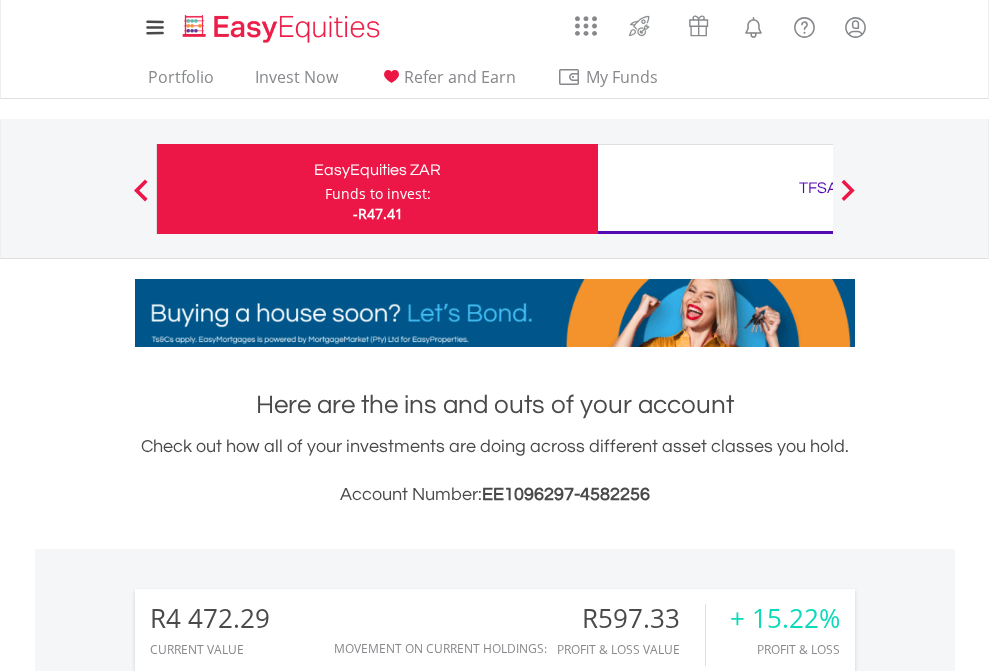 click on "Funds to invest:" at bounding box center (378, 194) 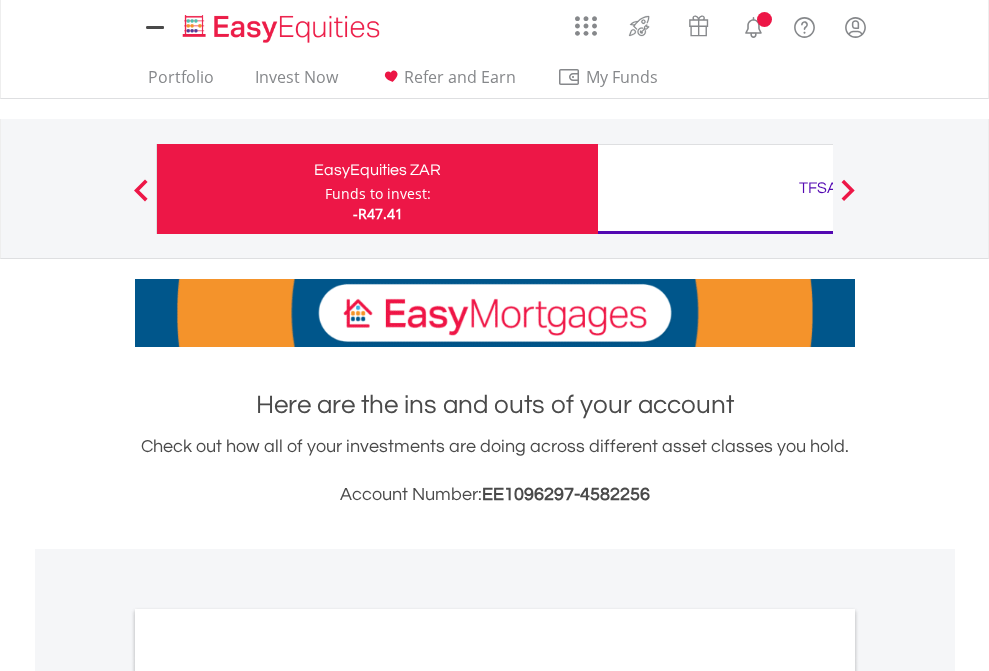 scroll, scrollTop: 0, scrollLeft: 0, axis: both 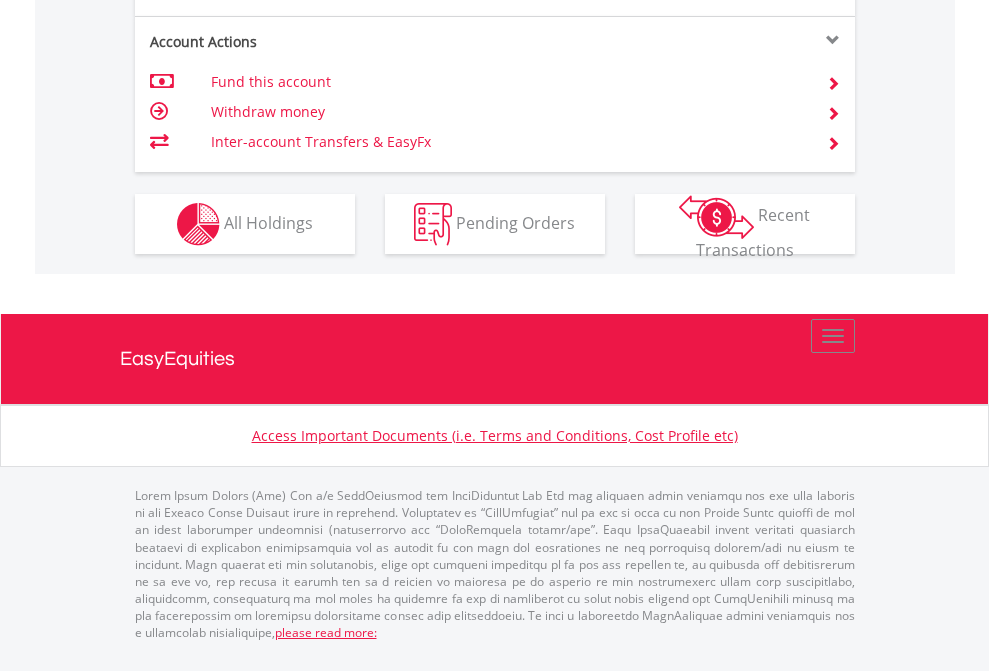 click on "Investment types" at bounding box center [706, -337] 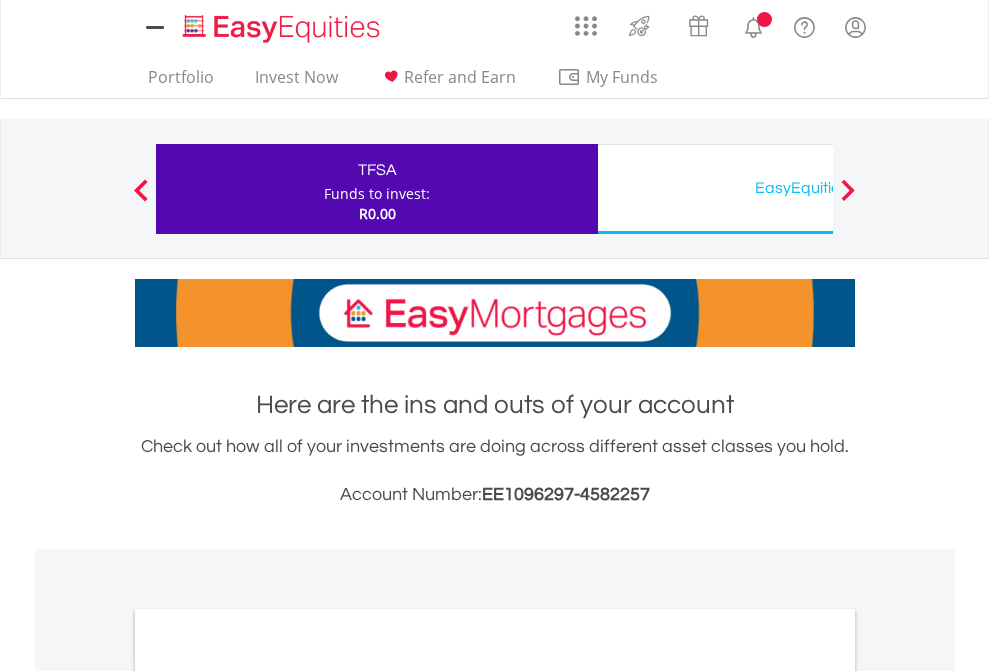 scroll, scrollTop: 0, scrollLeft: 0, axis: both 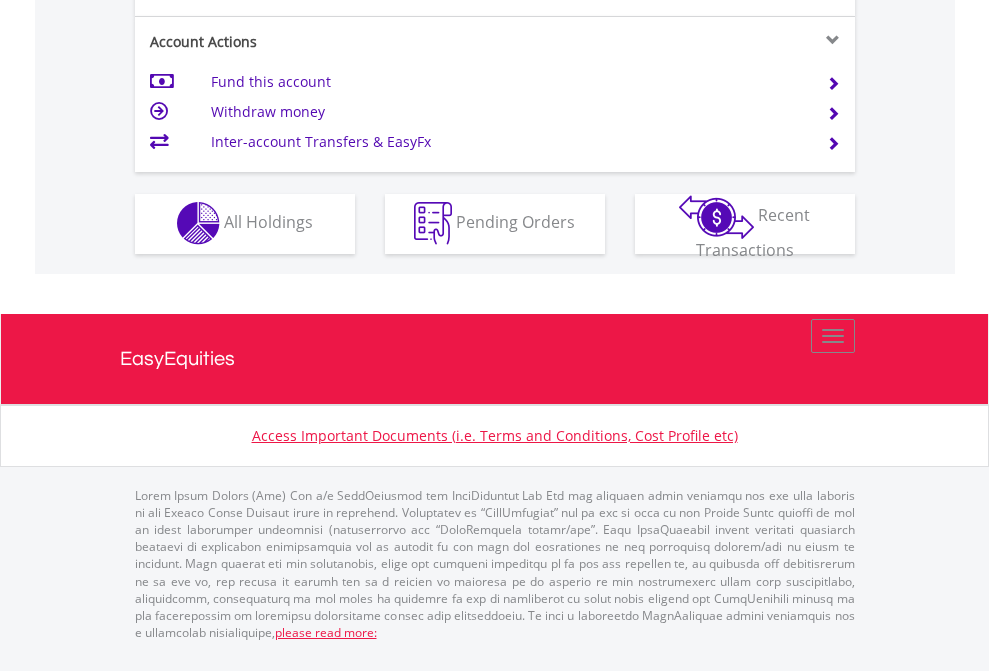 click on "Investment types" at bounding box center (706, -353) 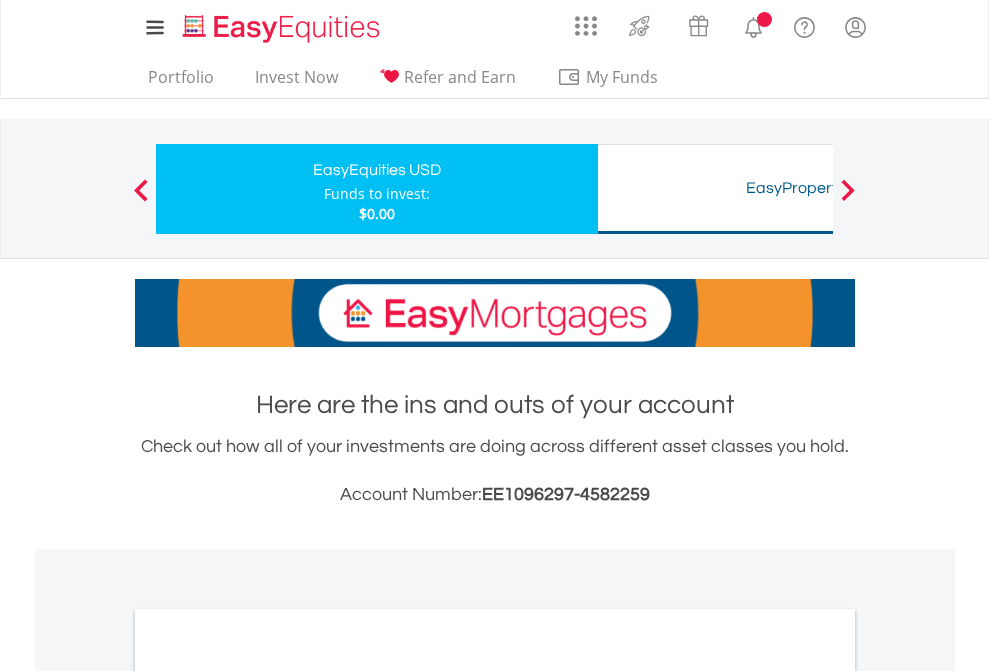 scroll, scrollTop: 0, scrollLeft: 0, axis: both 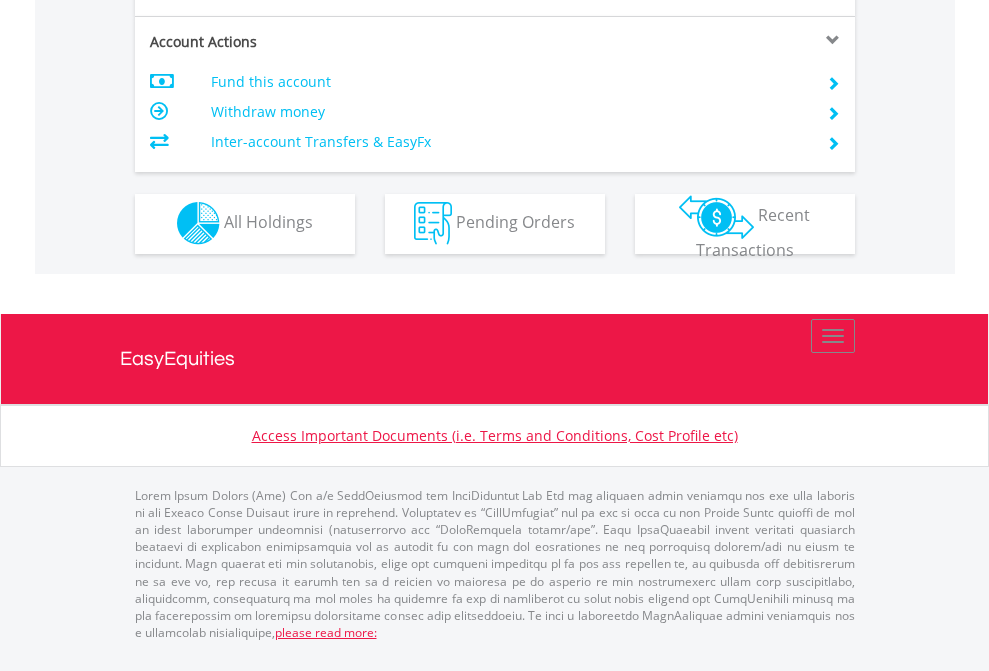 click on "Investment types" at bounding box center [706, -353] 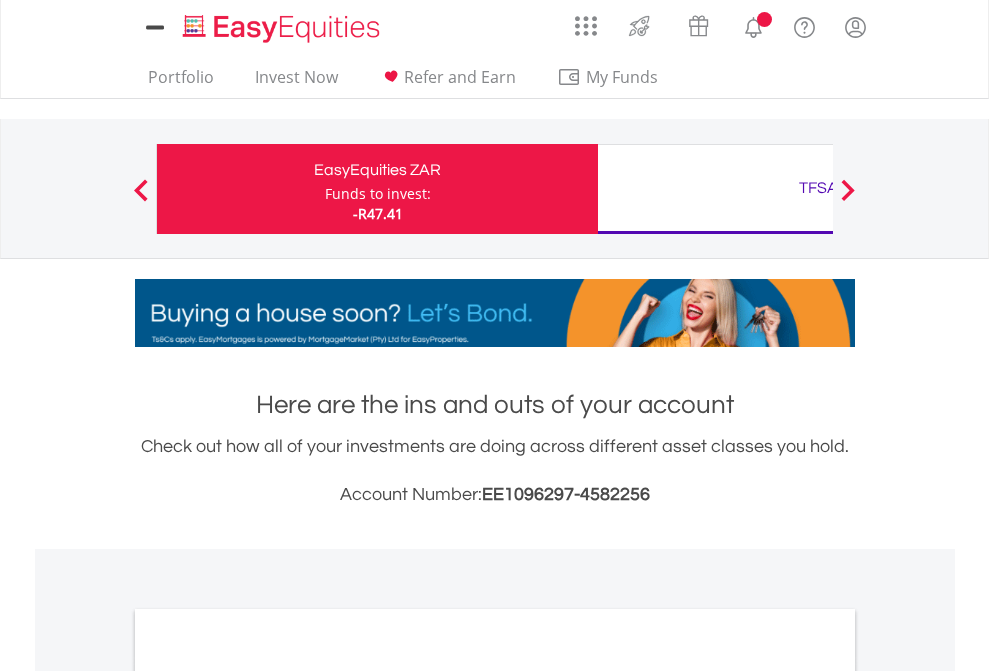 scroll, scrollTop: 0, scrollLeft: 0, axis: both 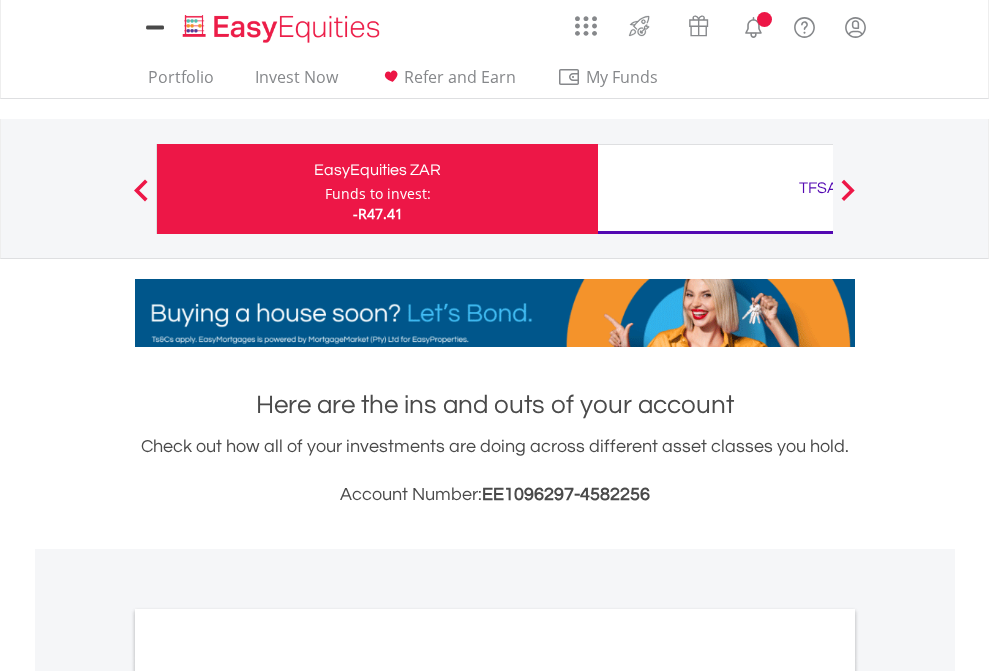 click on "All Holdings" at bounding box center [268, 1096] 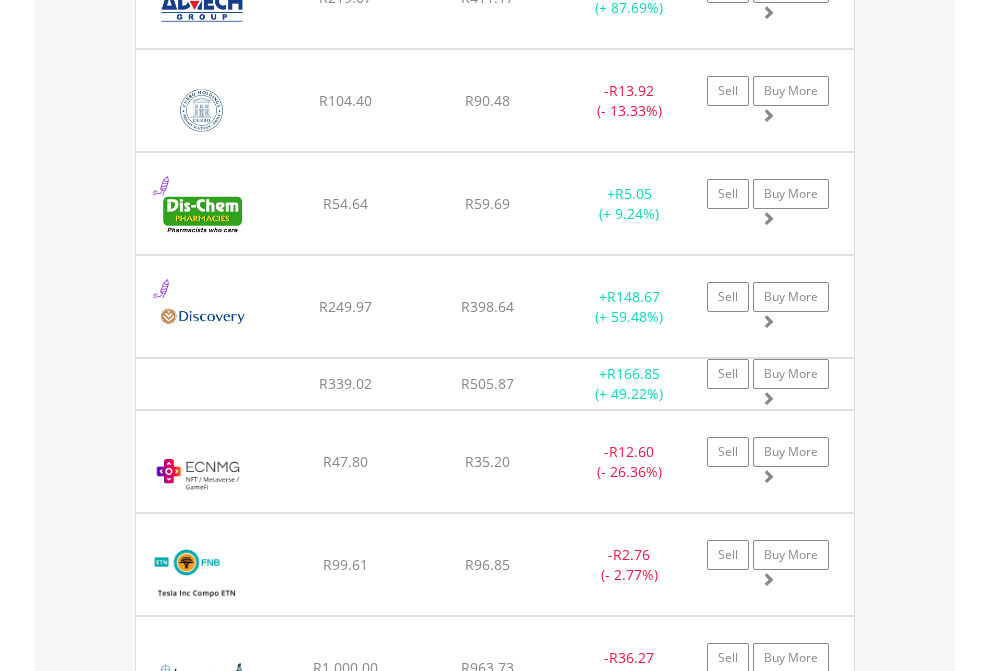 scroll, scrollTop: 2345, scrollLeft: 0, axis: vertical 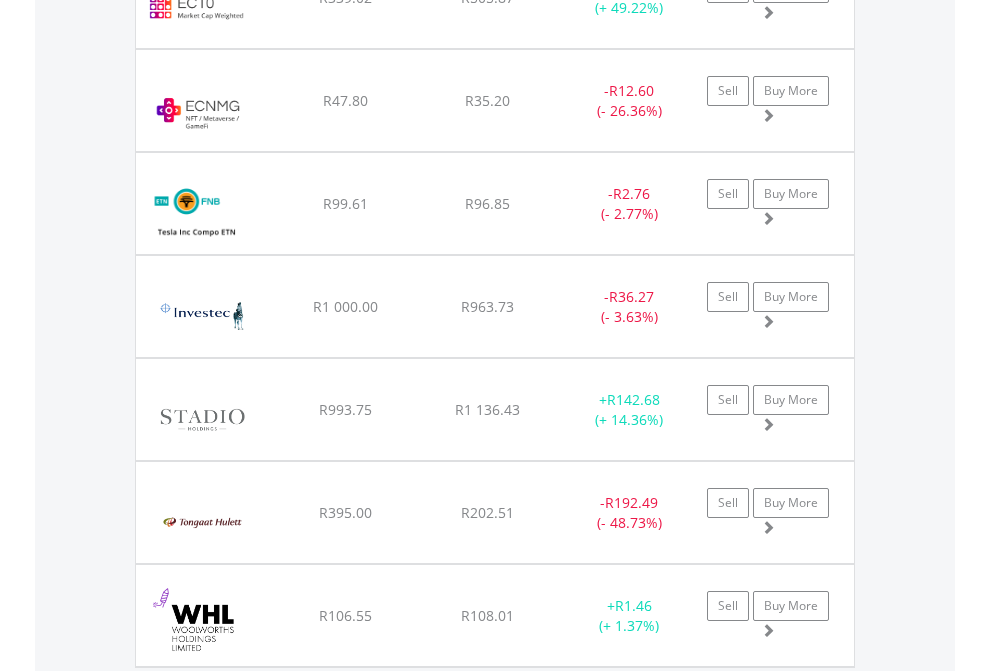 click on "TFSA" at bounding box center (818, -2157) 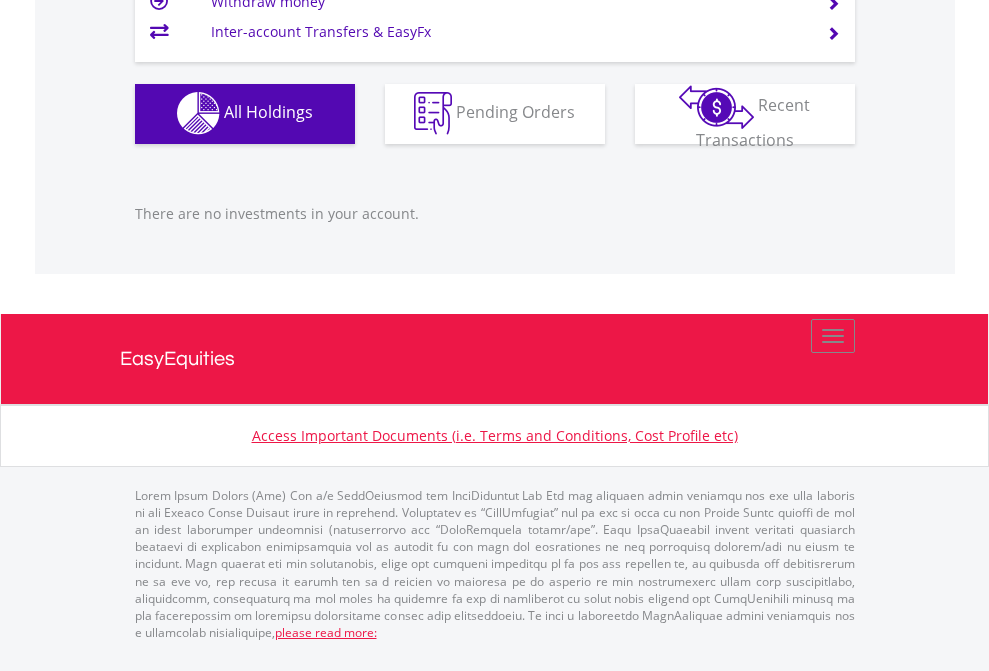 scroll, scrollTop: 1980, scrollLeft: 0, axis: vertical 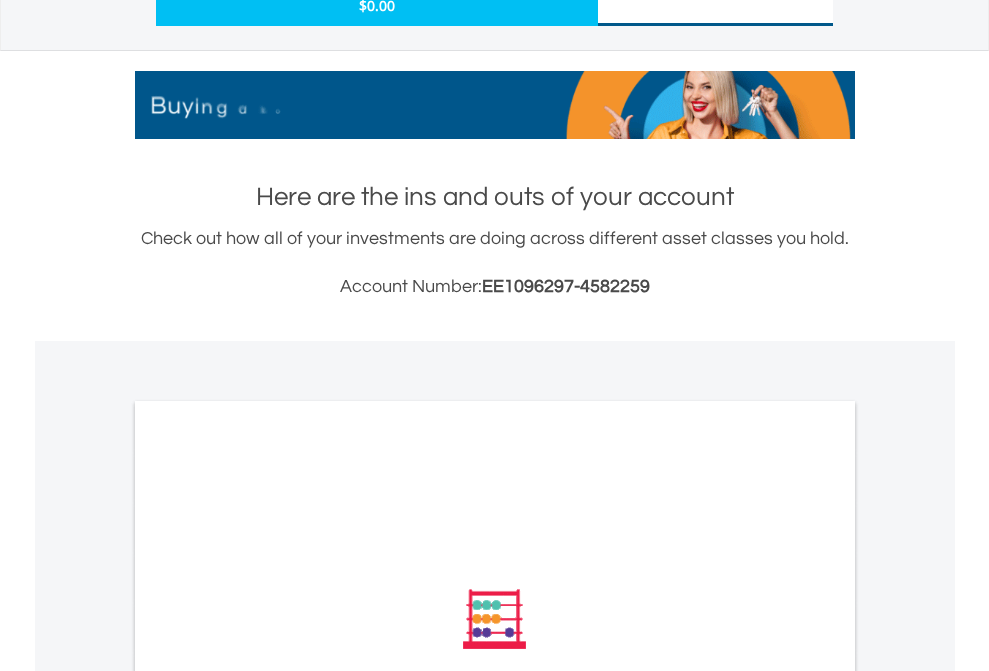 click on "All Holdings" at bounding box center (268, 888) 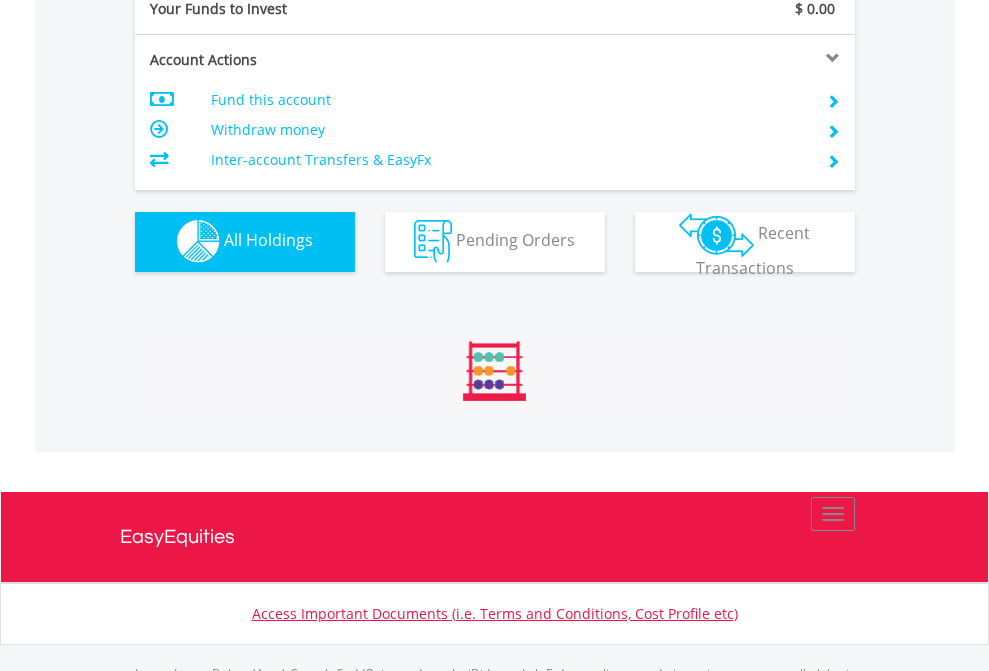 scroll, scrollTop: 999808, scrollLeft: 999687, axis: both 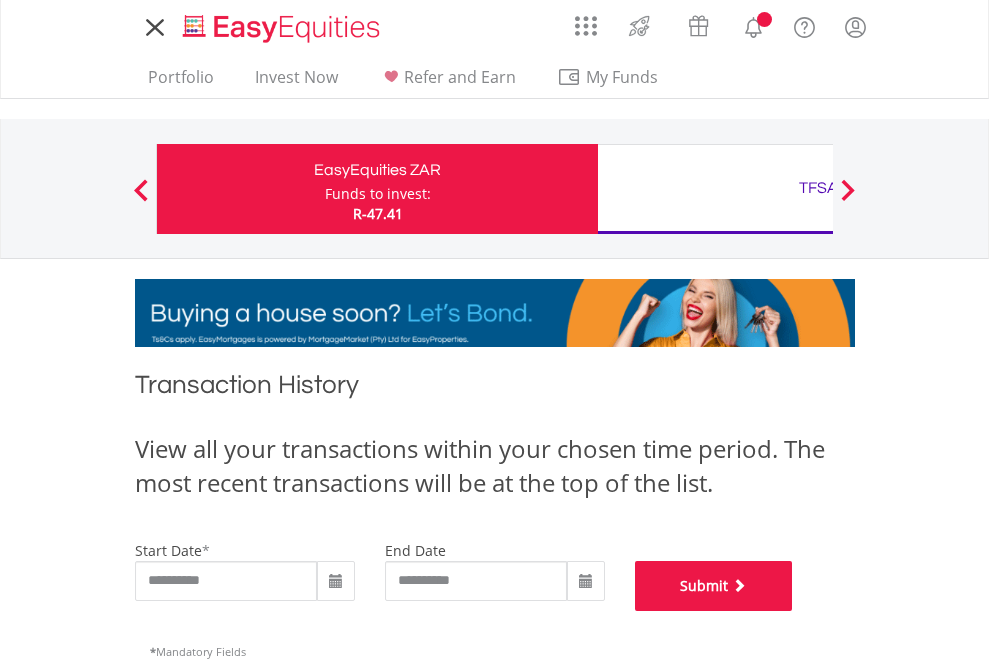 click on "Submit" at bounding box center [714, 586] 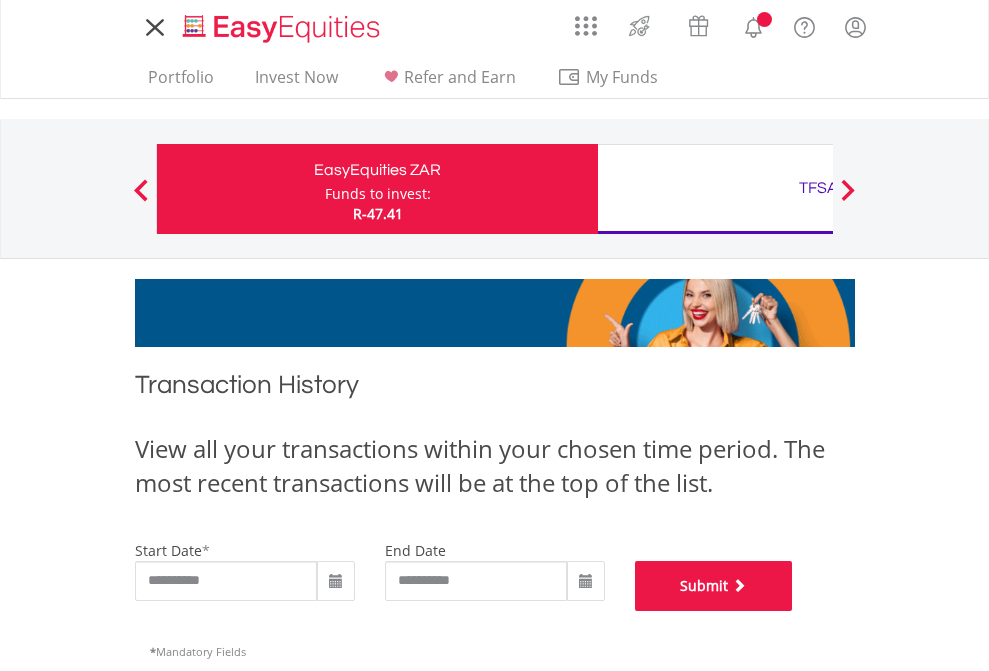 scroll, scrollTop: 811, scrollLeft: 0, axis: vertical 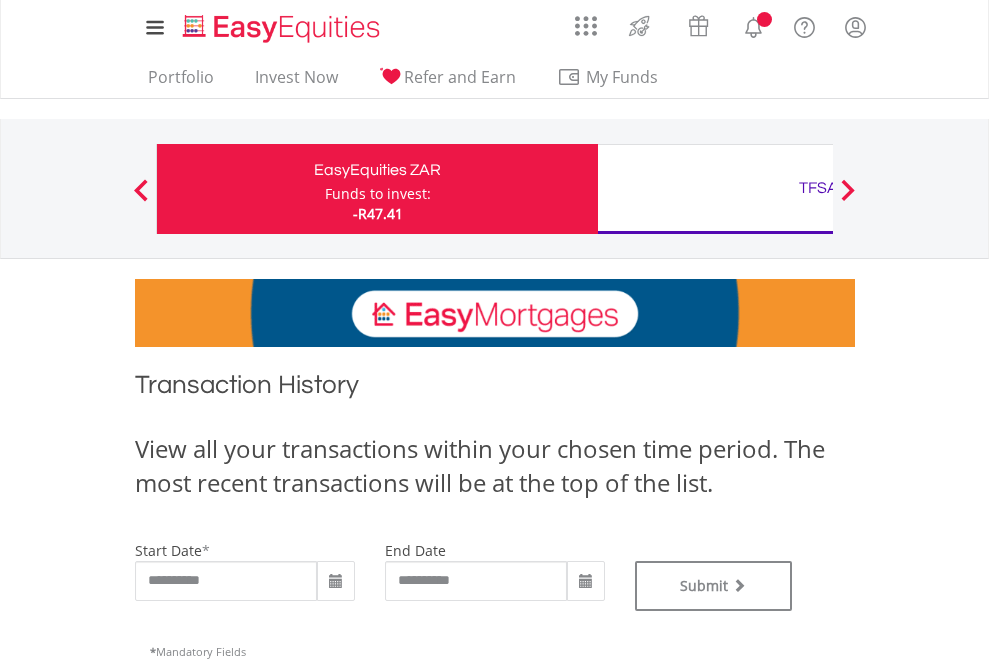 click on "TFSA" at bounding box center [818, 188] 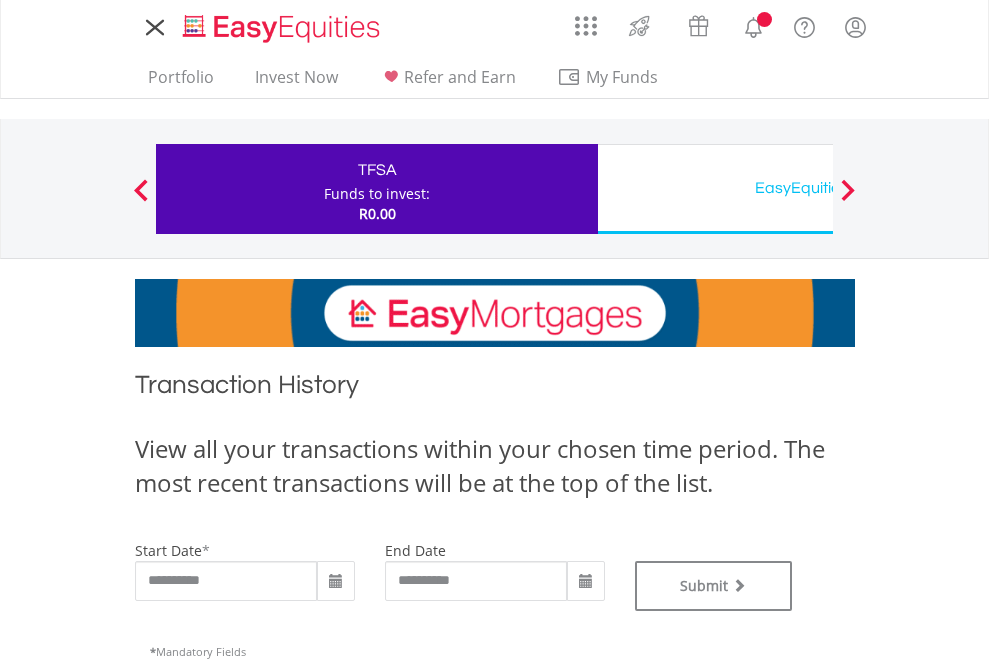 scroll, scrollTop: 0, scrollLeft: 0, axis: both 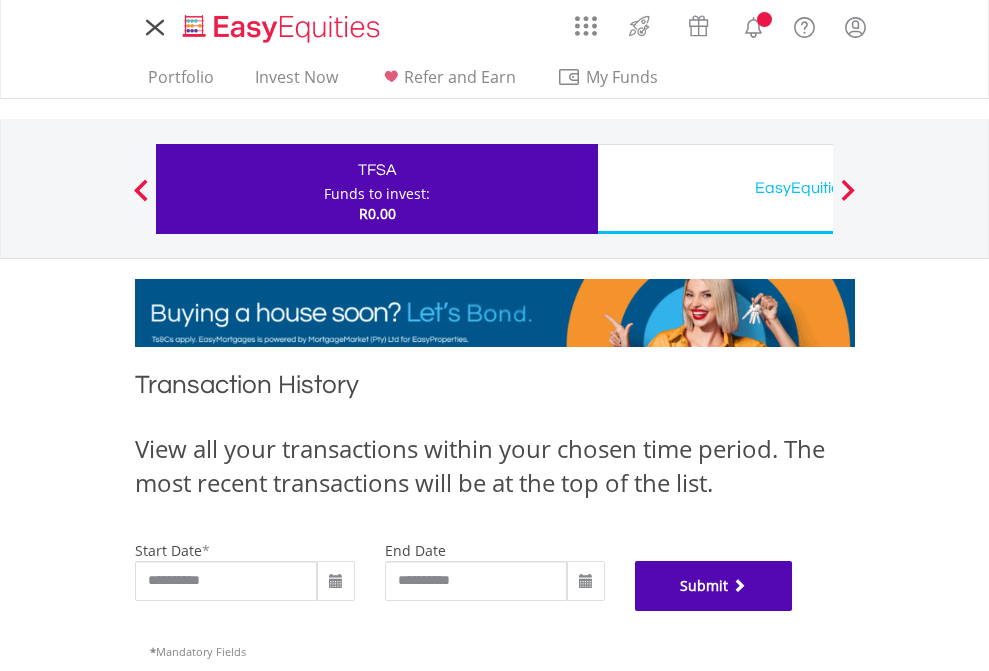 click on "Submit" at bounding box center [714, 586] 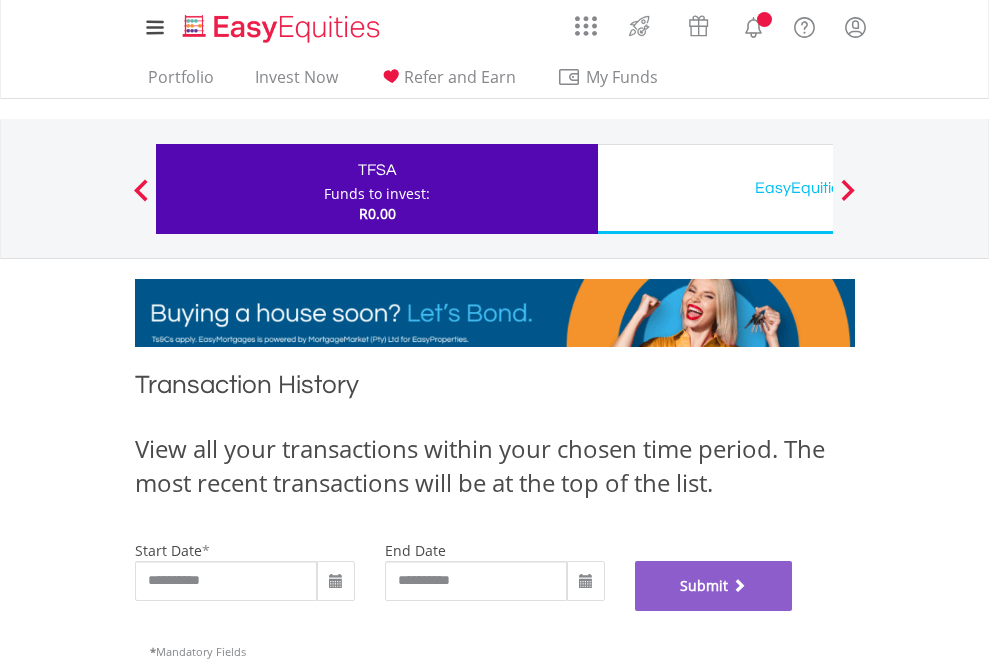 scroll, scrollTop: 811, scrollLeft: 0, axis: vertical 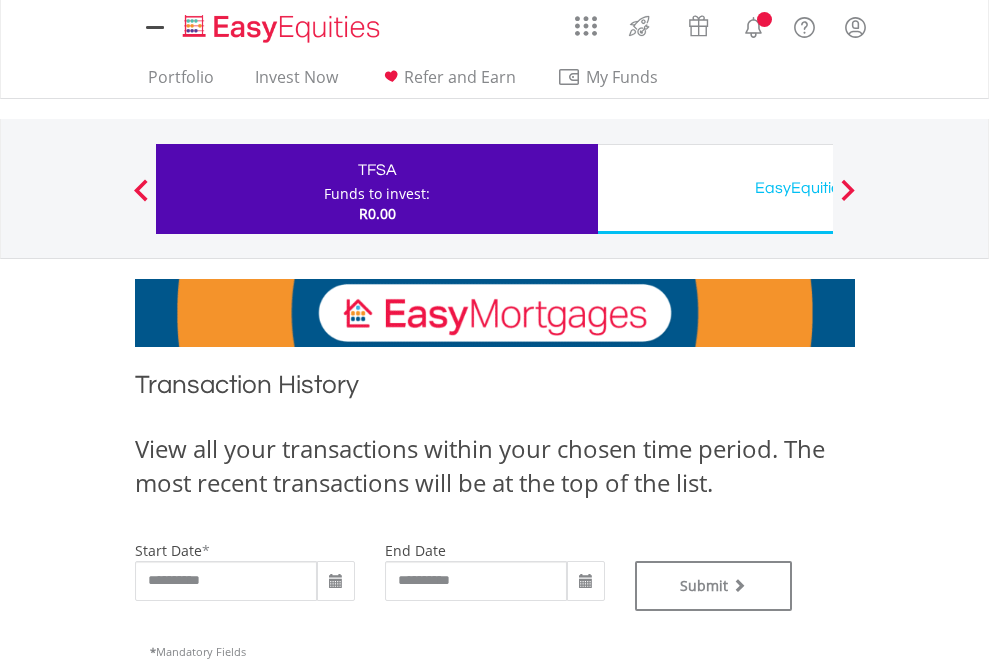 click on "EasyEquities USD" at bounding box center [818, 188] 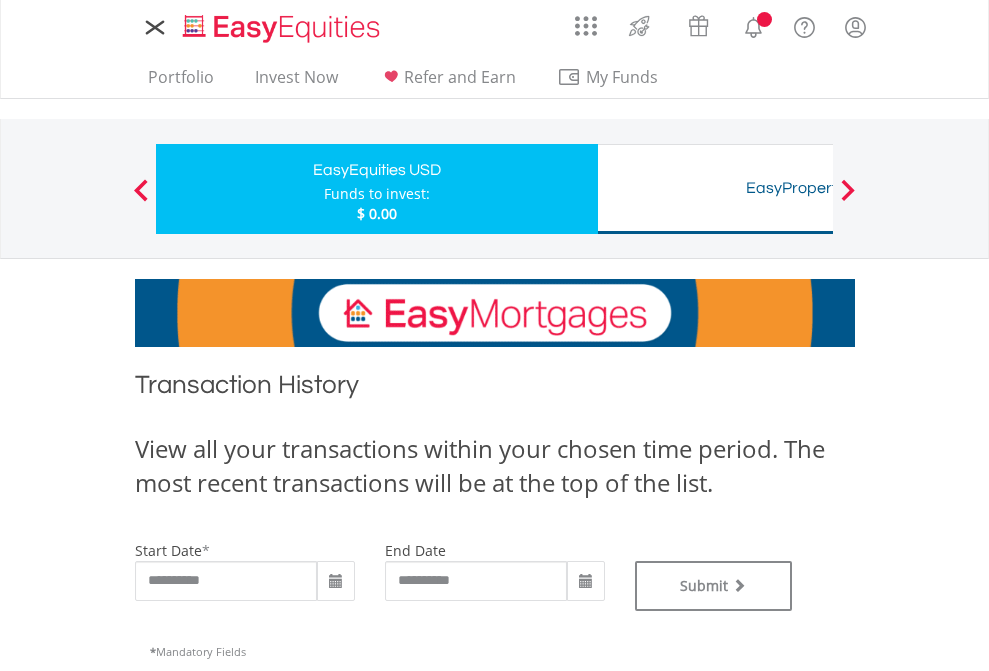 scroll, scrollTop: 0, scrollLeft: 0, axis: both 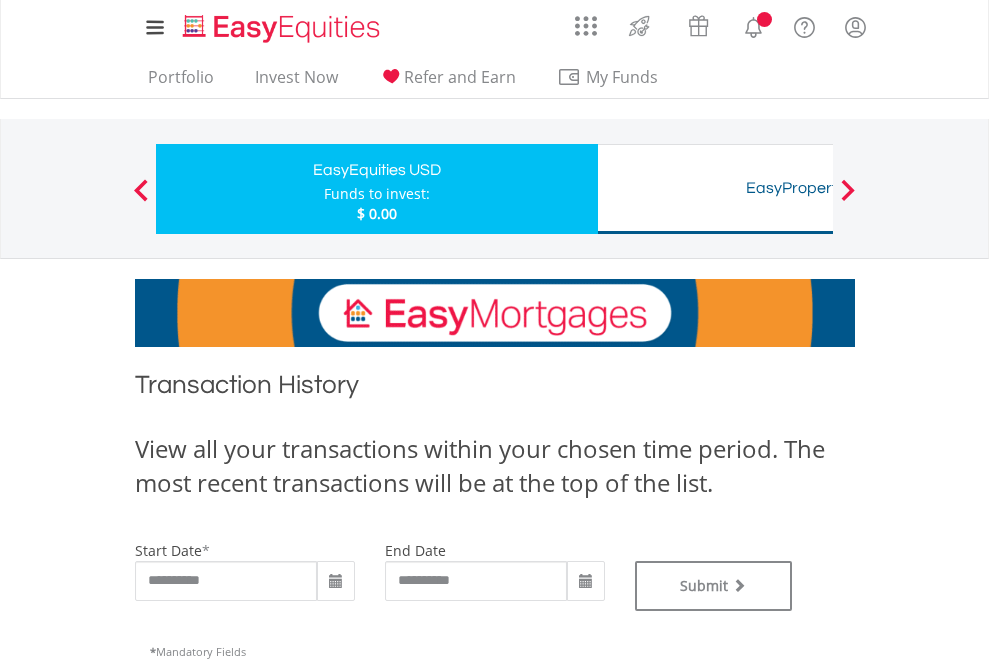 type on "**********" 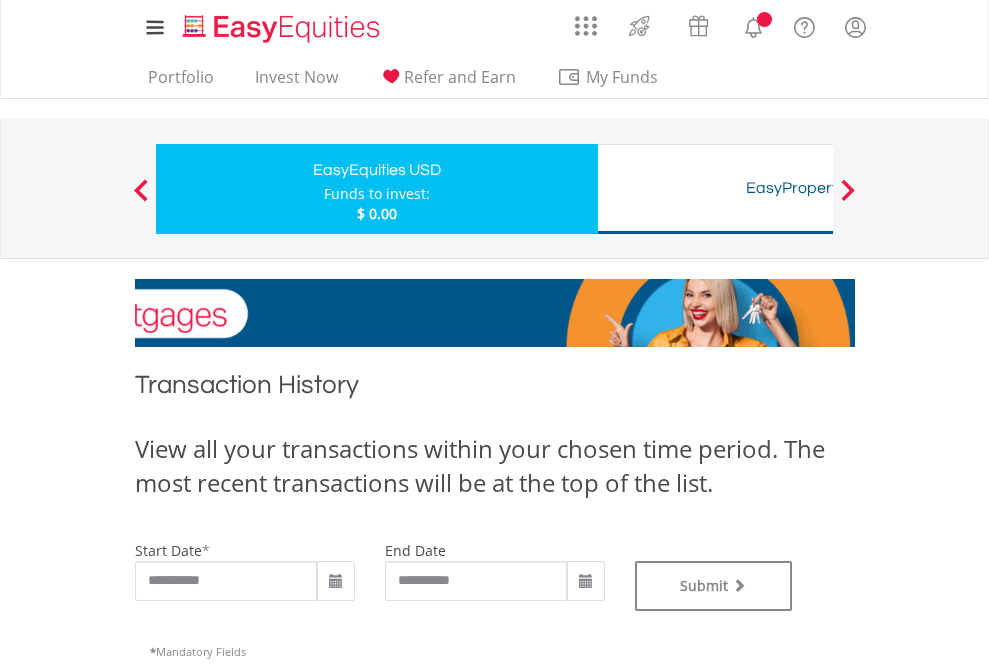 type on "**********" 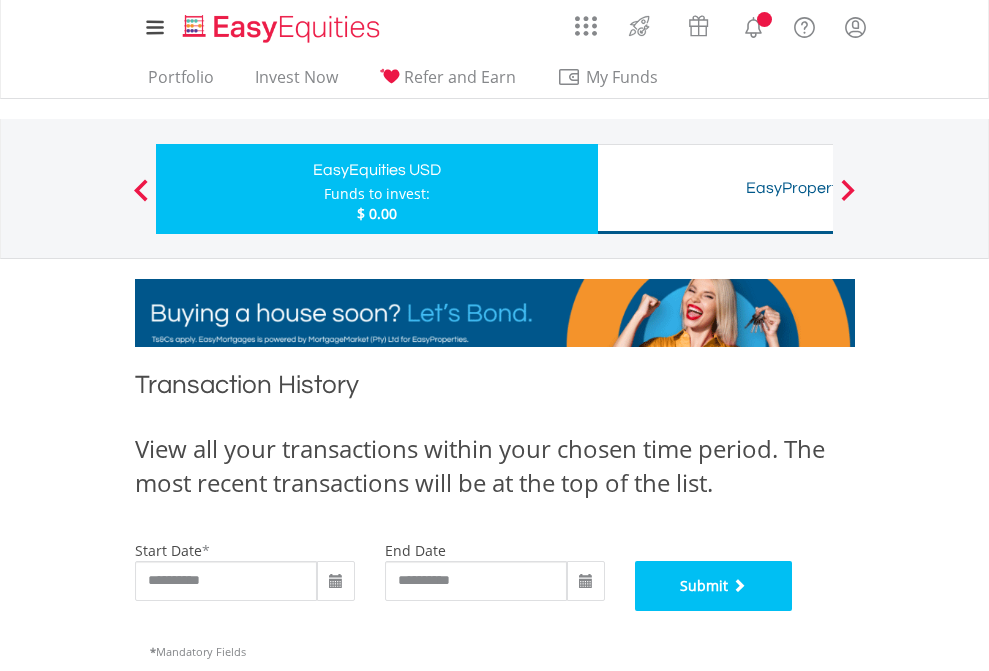 click on "Submit" at bounding box center (714, 586) 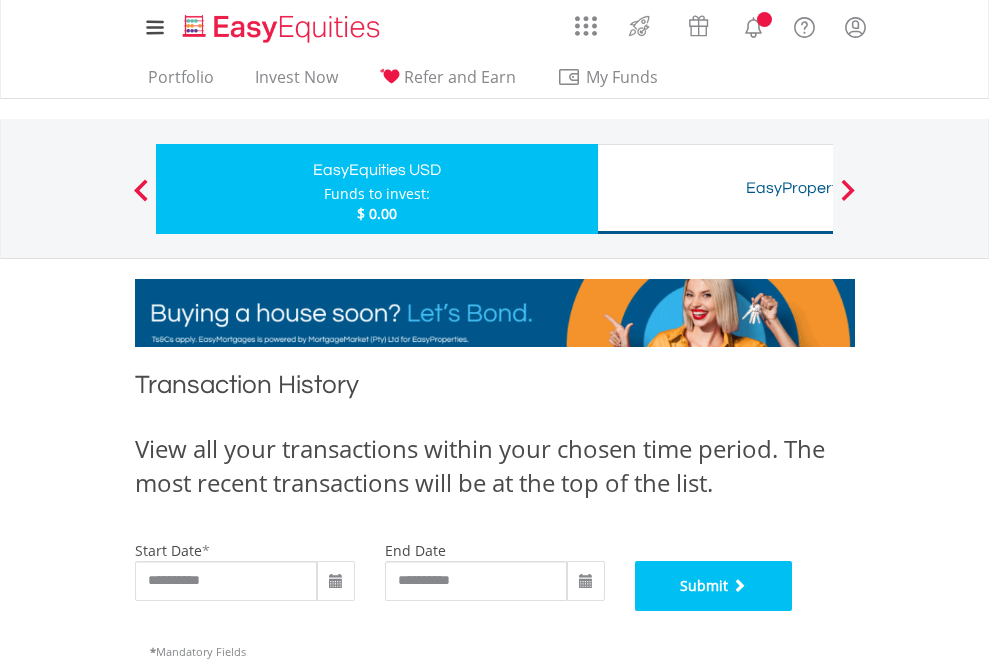 scroll, scrollTop: 811, scrollLeft: 0, axis: vertical 